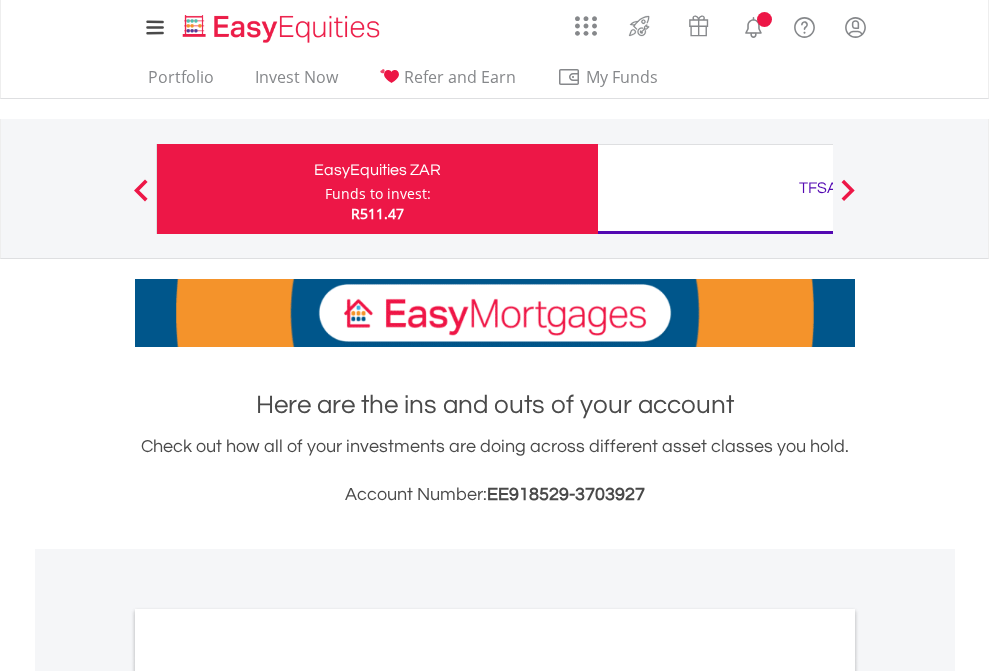 scroll, scrollTop: 0, scrollLeft: 0, axis: both 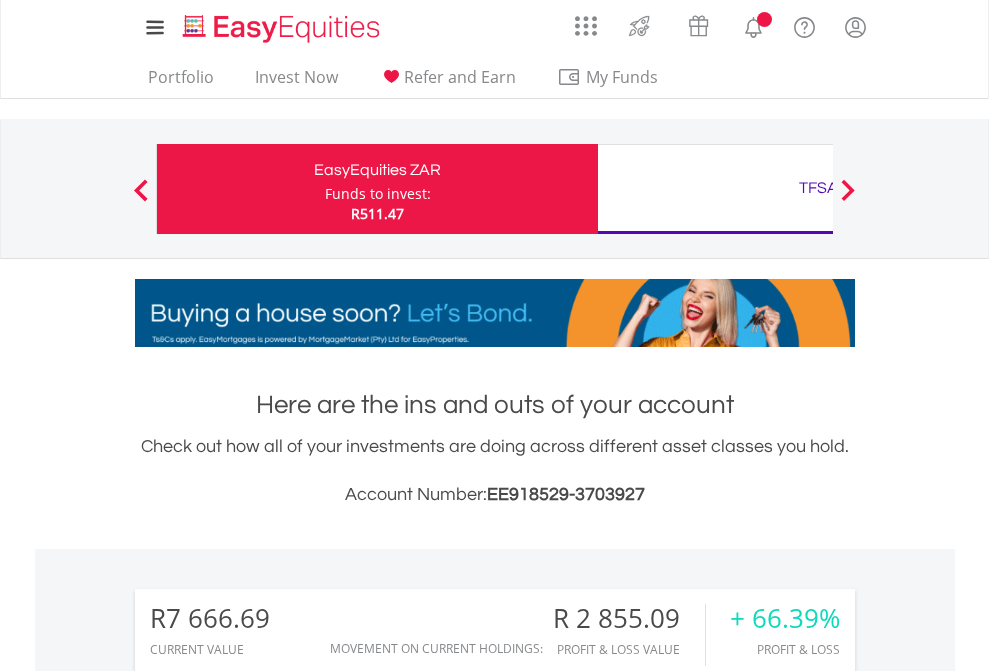 click on "Funds to invest:" at bounding box center (378, 194) 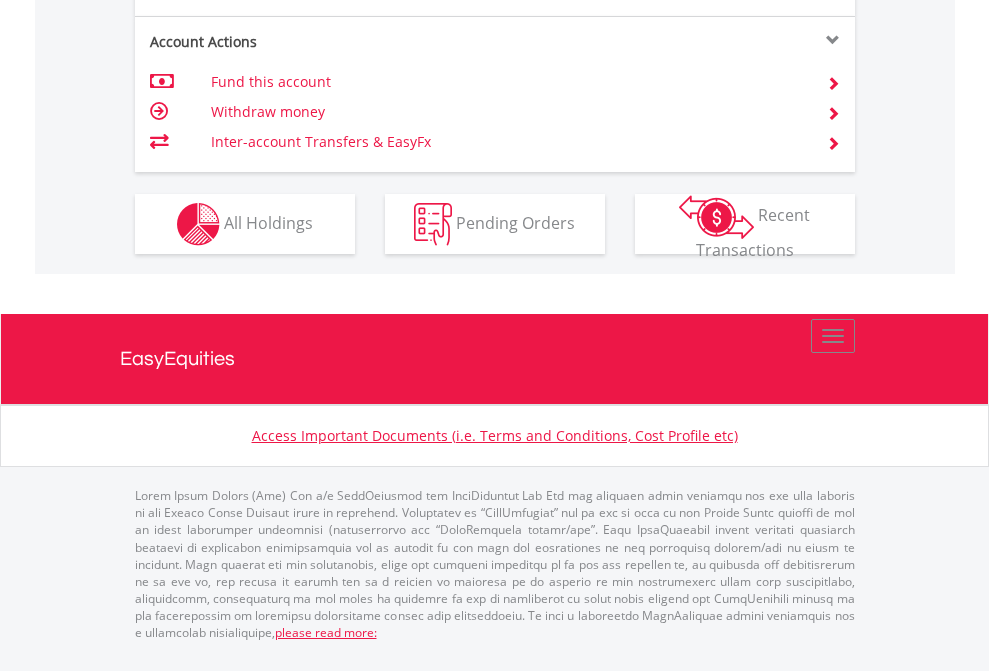 scroll, scrollTop: 1957, scrollLeft: 0, axis: vertical 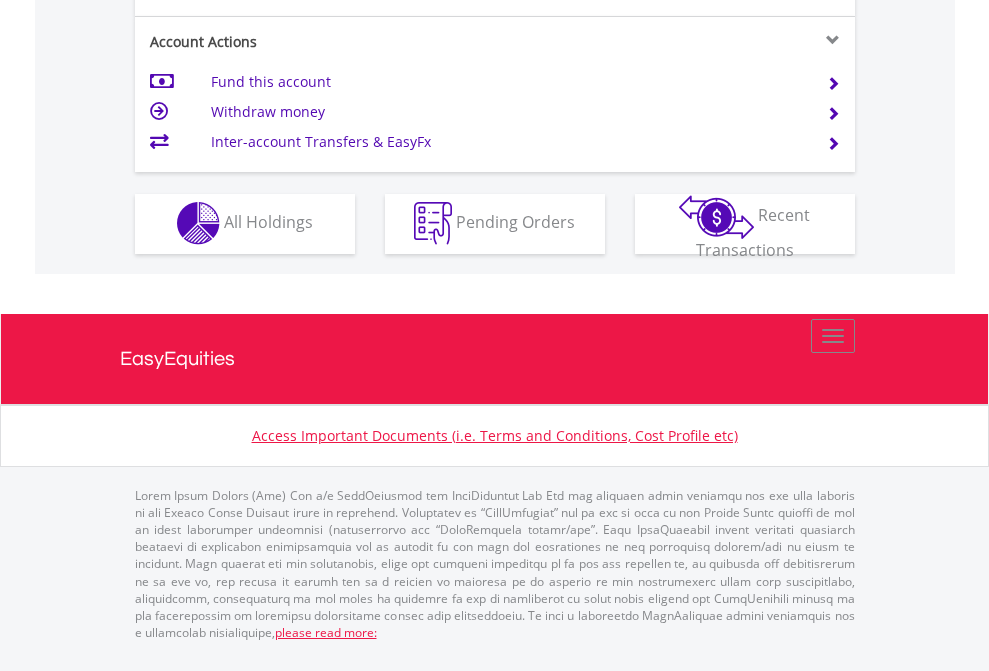 click on "Investment types" at bounding box center (706, -353) 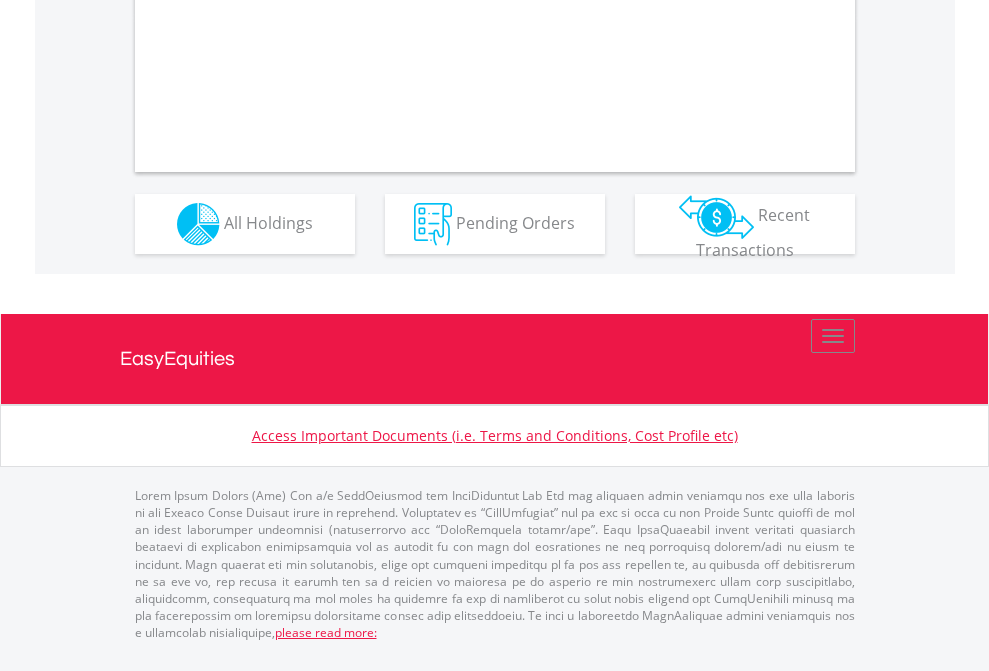 scroll, scrollTop: 1877, scrollLeft: 0, axis: vertical 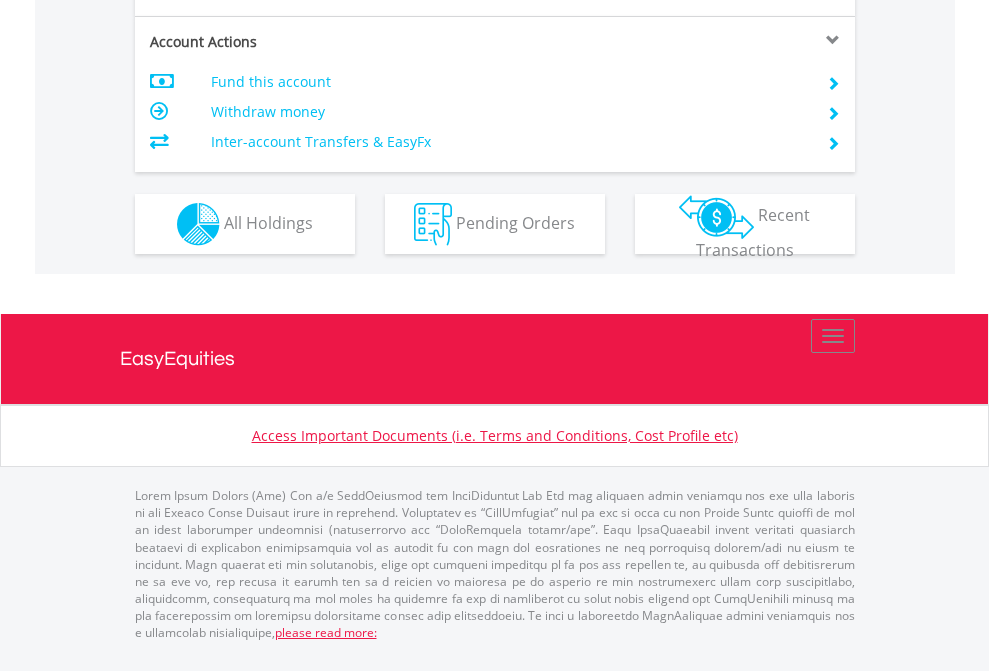 click on "Investment types" at bounding box center [706, -337] 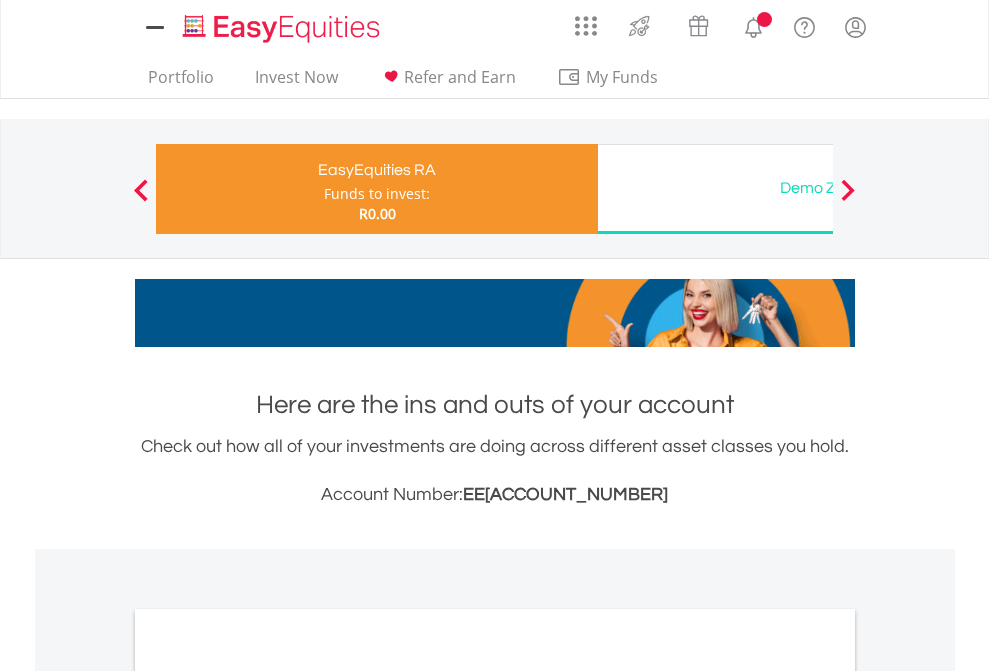 scroll, scrollTop: 0, scrollLeft: 0, axis: both 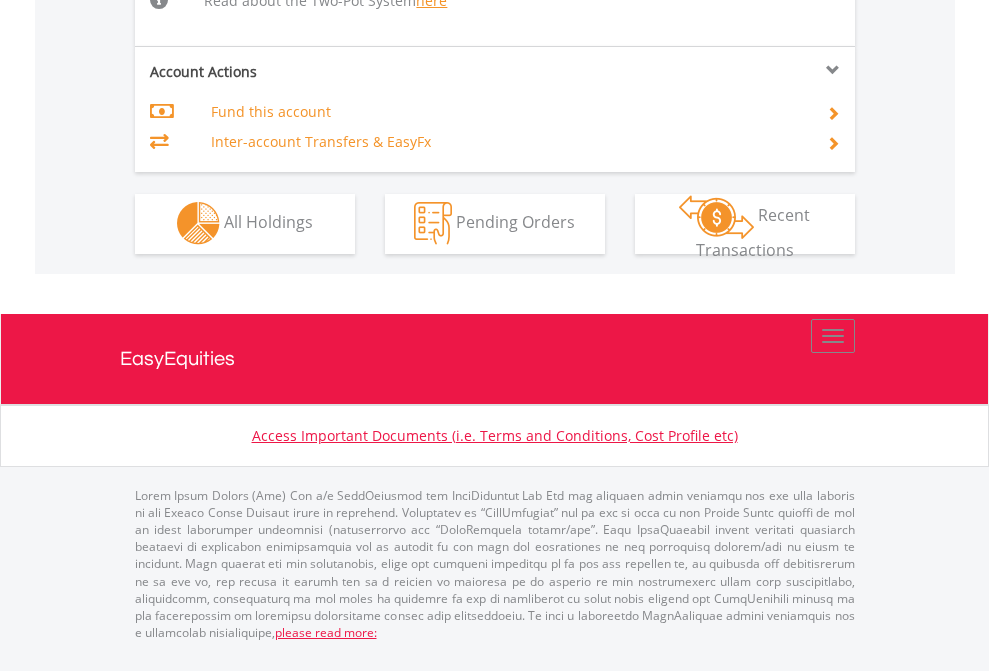 click on "Investment types" at bounding box center (706, -534) 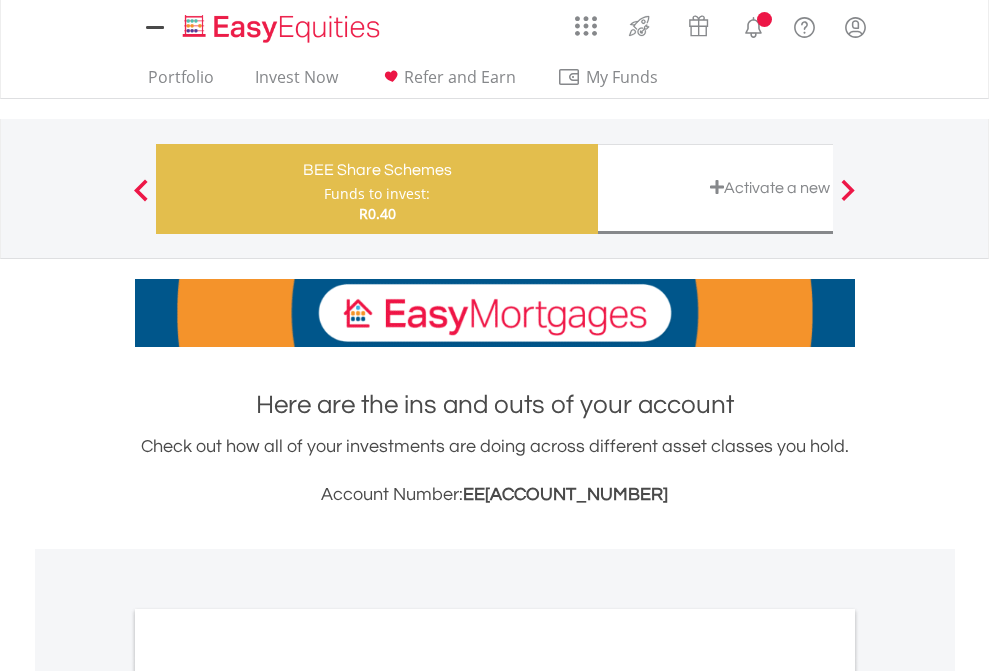 scroll, scrollTop: 0, scrollLeft: 0, axis: both 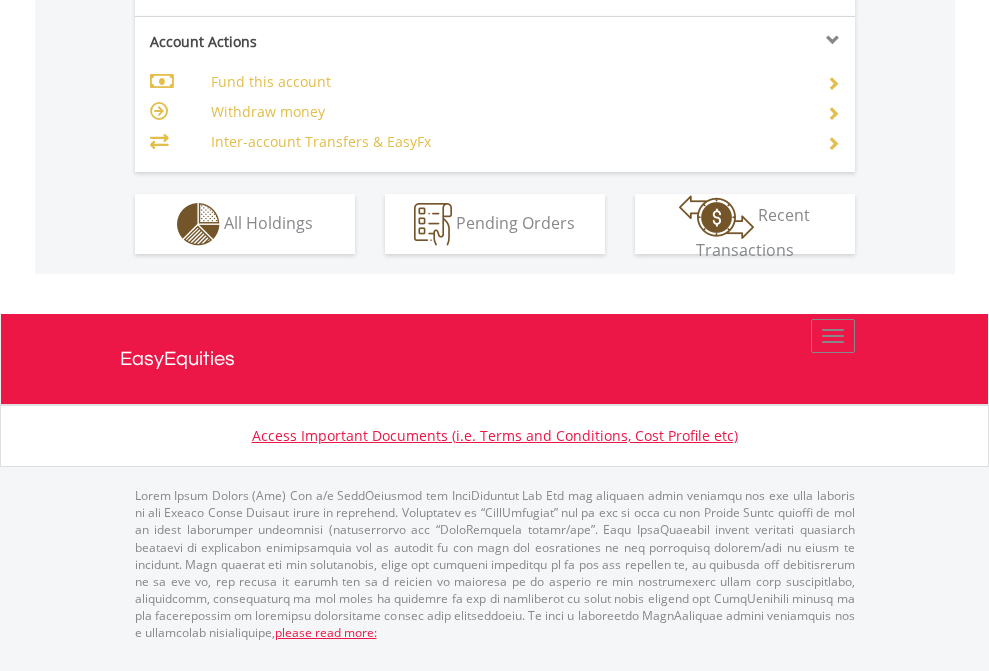 click on "Investment types" at bounding box center (706, -337) 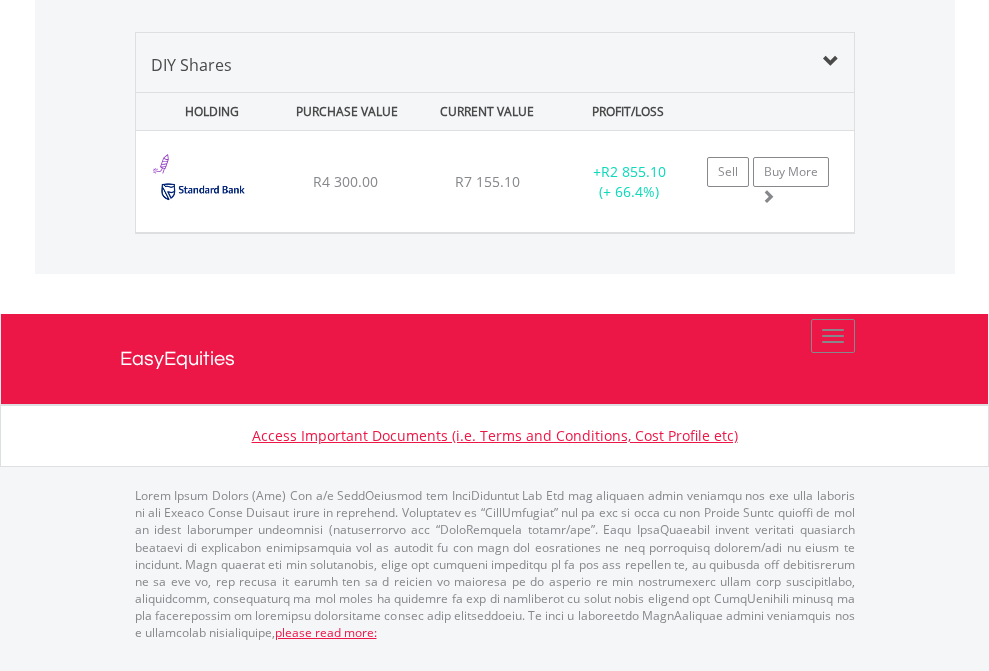 click on "TFSA" at bounding box center (818, -968) 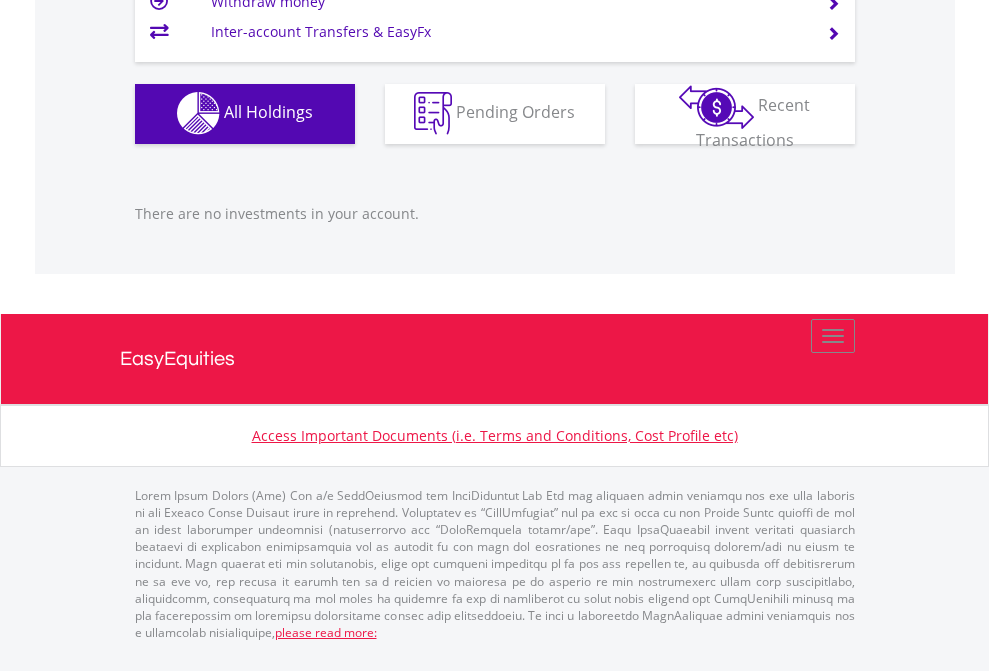 scroll, scrollTop: 1980, scrollLeft: 0, axis: vertical 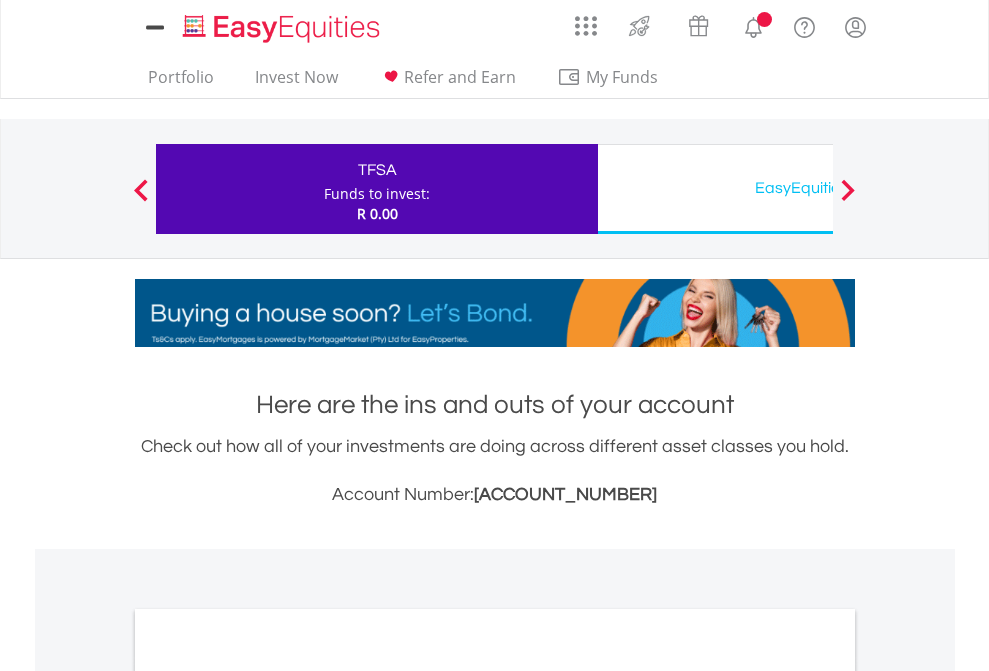 click on "All Holdings" at bounding box center (268, 1096) 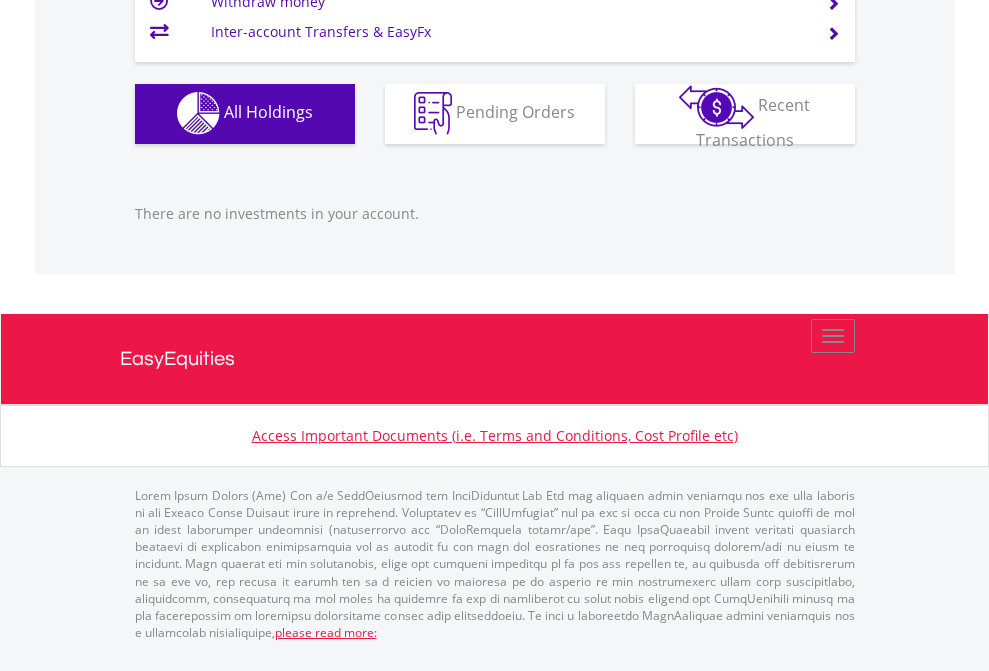 scroll, scrollTop: 1980, scrollLeft: 0, axis: vertical 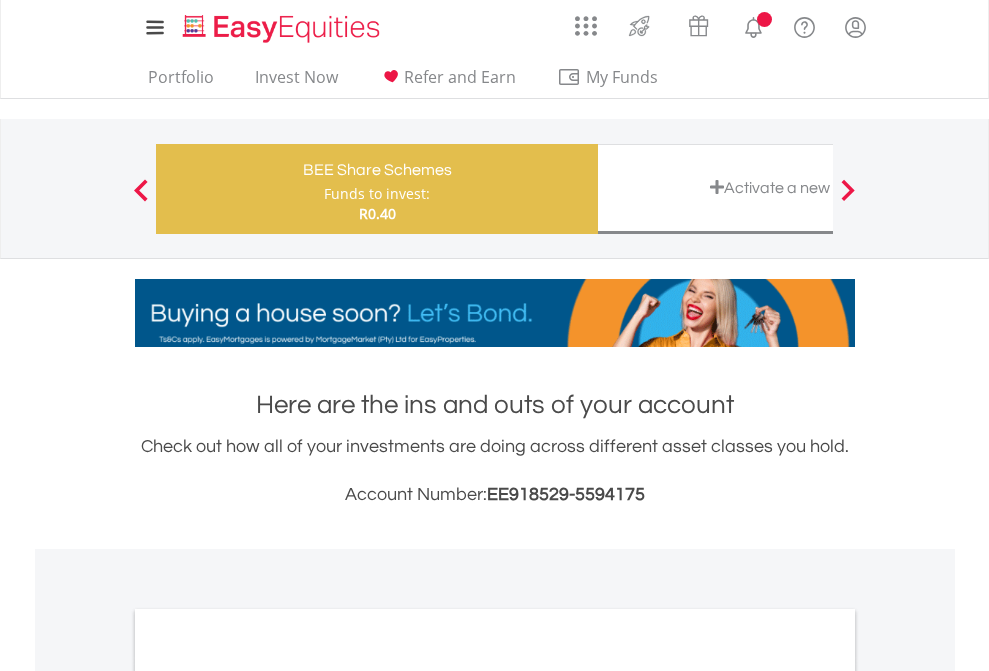 click on "All Holdings" at bounding box center (268, 1096) 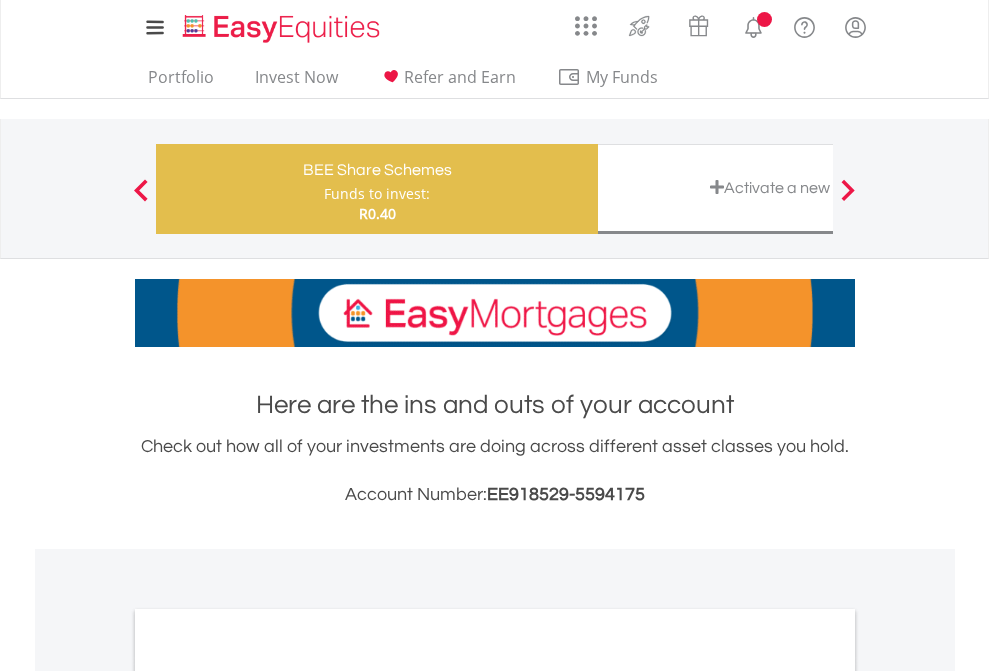 scroll, scrollTop: 1202, scrollLeft: 0, axis: vertical 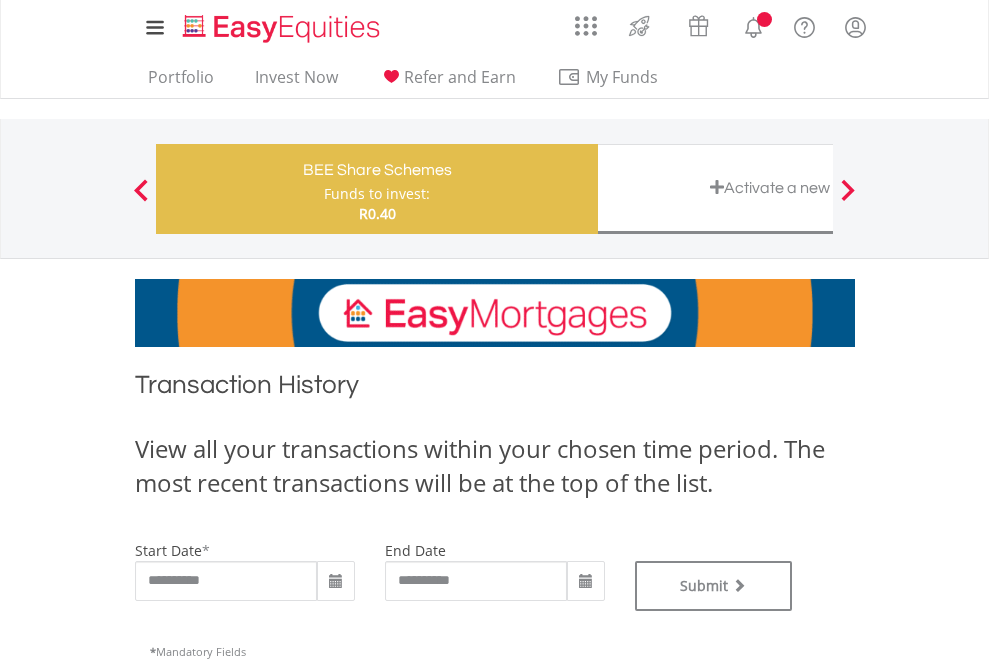 type on "**********" 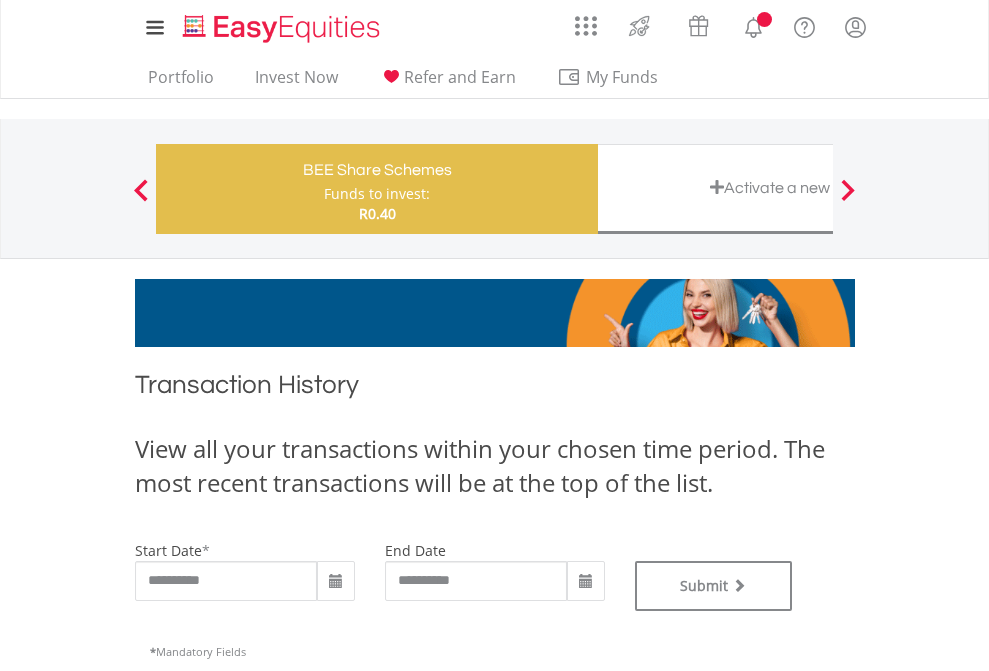 type on "**********" 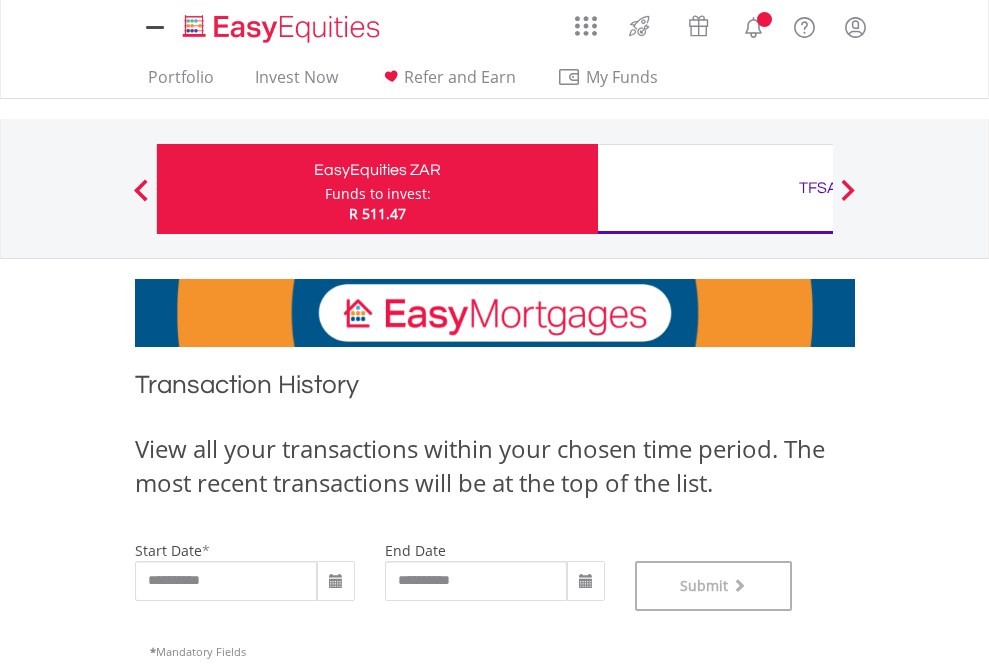 scroll, scrollTop: 811, scrollLeft: 0, axis: vertical 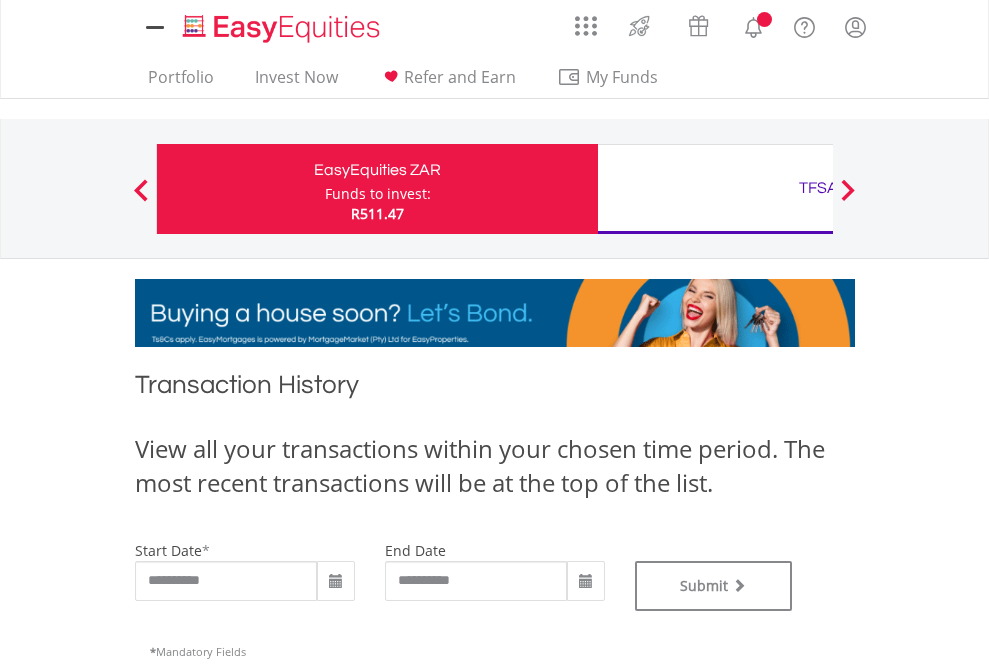 click on "TFSA" at bounding box center (818, 188) 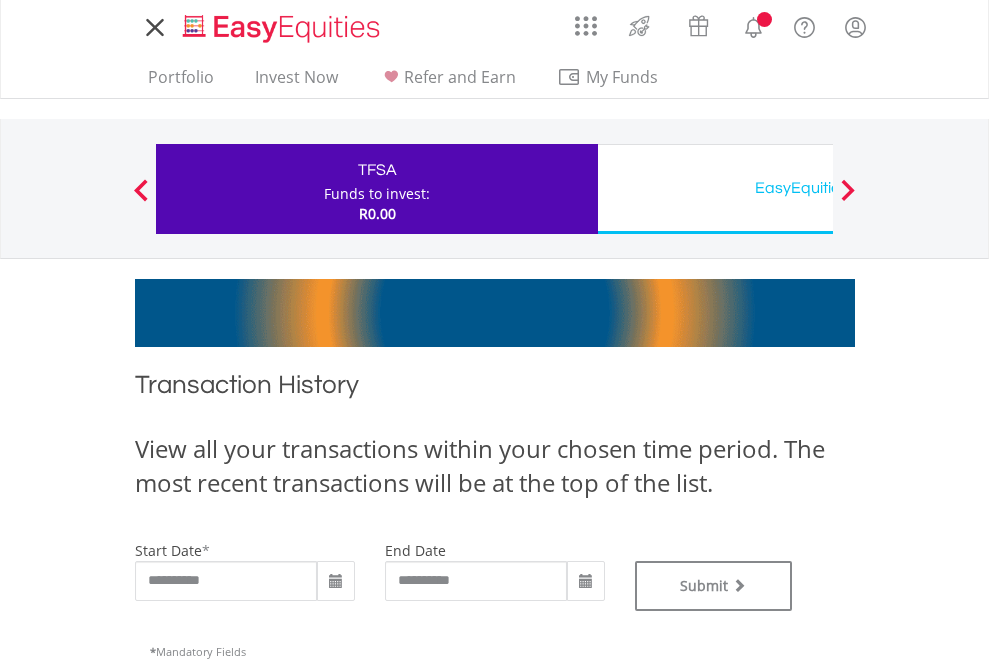scroll, scrollTop: 0, scrollLeft: 0, axis: both 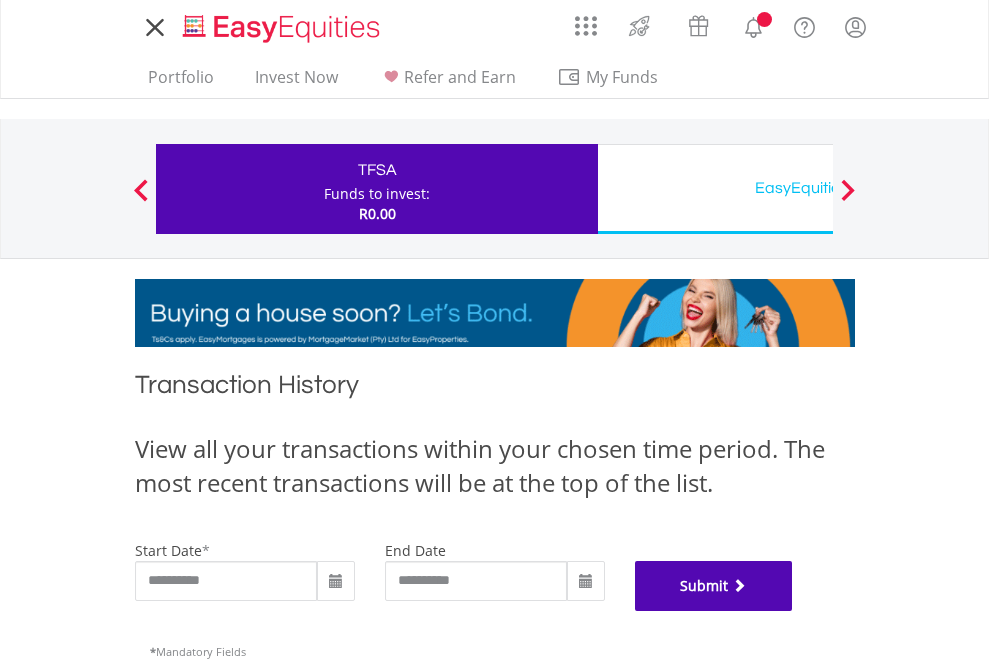 click on "Submit" at bounding box center (714, 586) 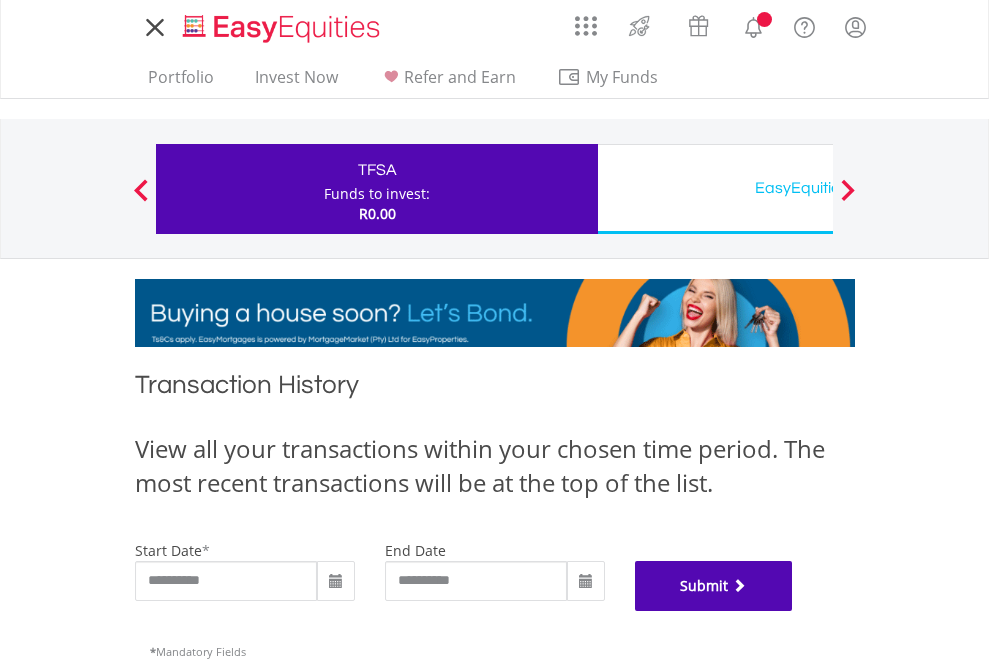 scroll, scrollTop: 811, scrollLeft: 0, axis: vertical 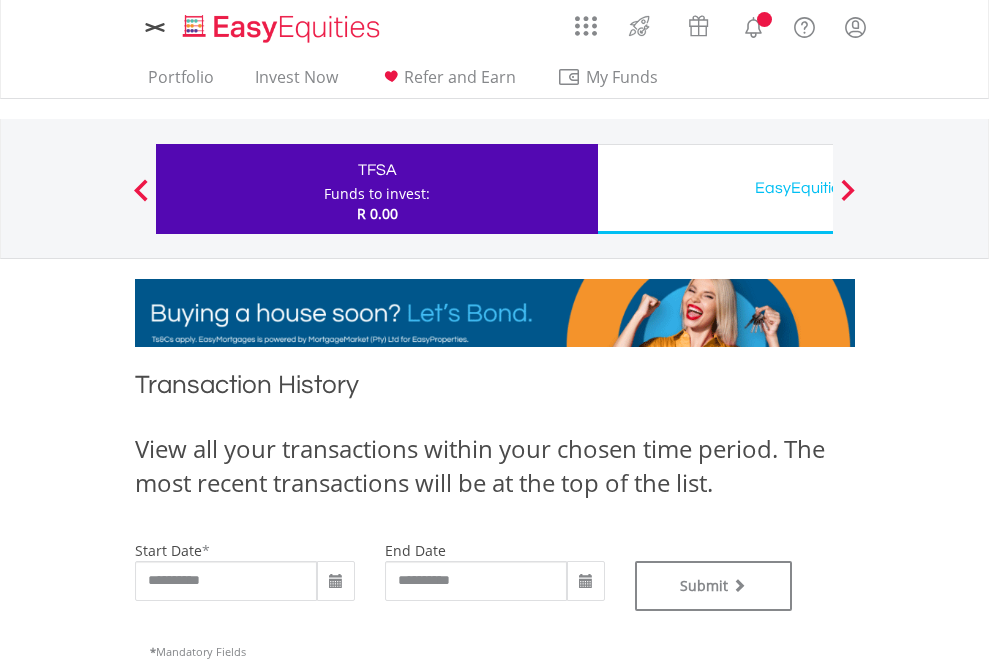 click on "Funds to invest:" at bounding box center [377, 194] 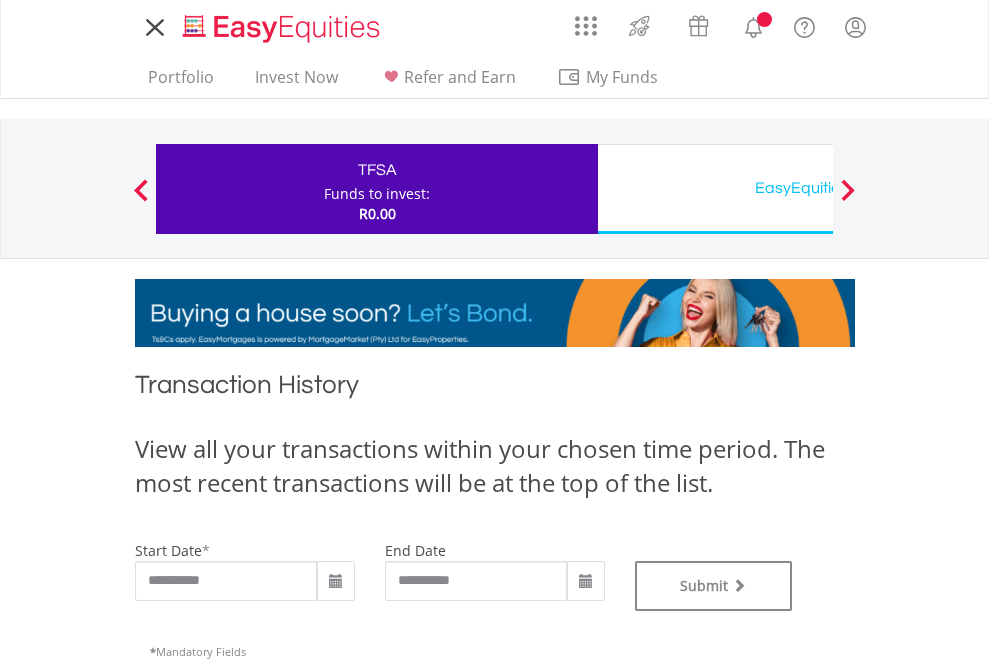 scroll, scrollTop: 0, scrollLeft: 0, axis: both 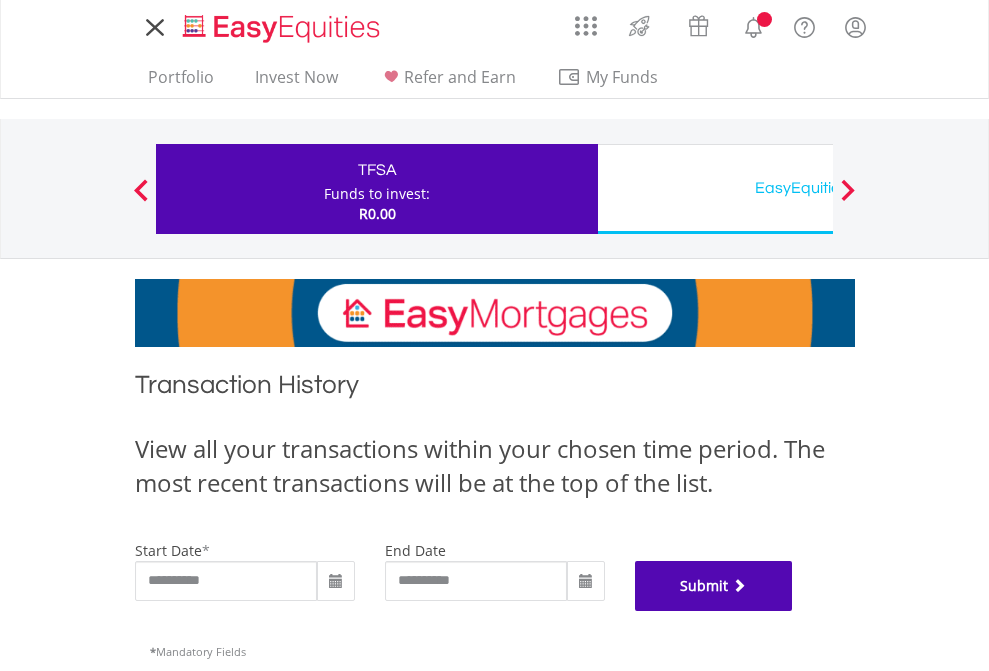 click on "Submit" at bounding box center [714, 586] 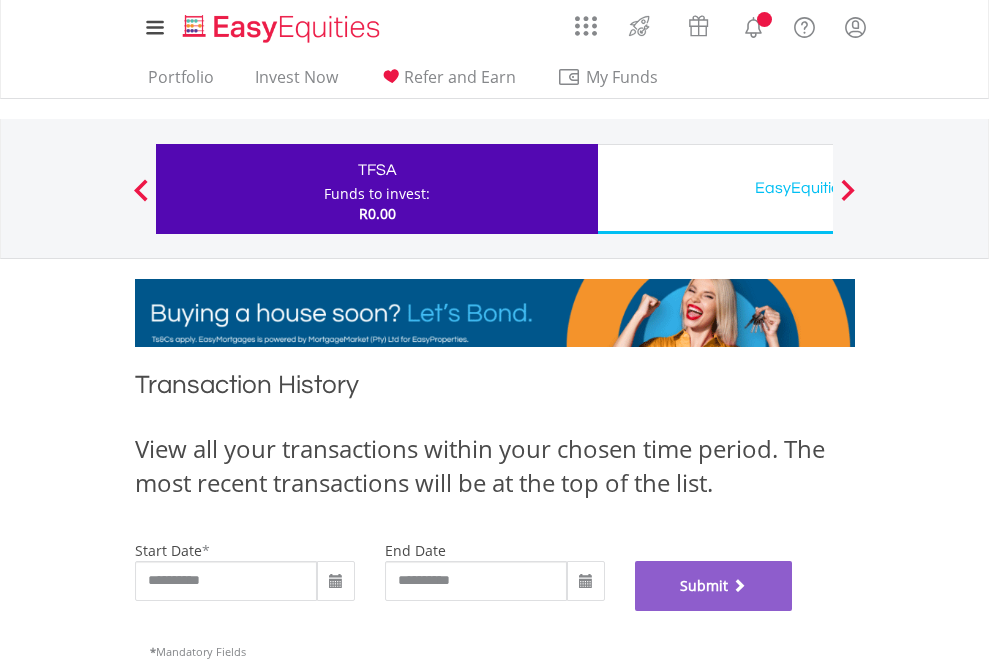 scroll, scrollTop: 811, scrollLeft: 0, axis: vertical 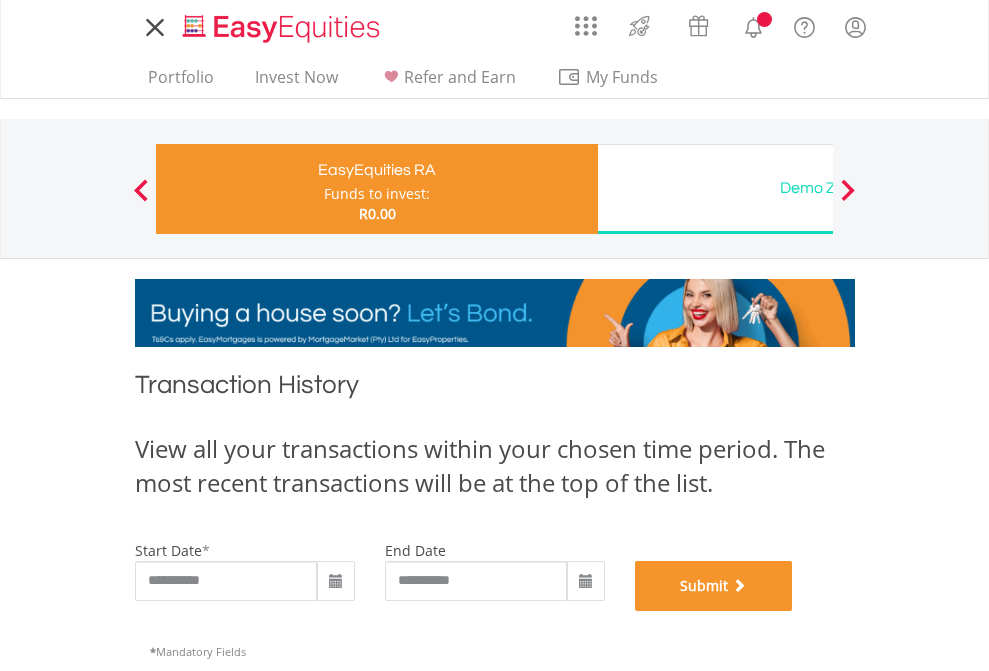 click on "Submit" at bounding box center [714, 586] 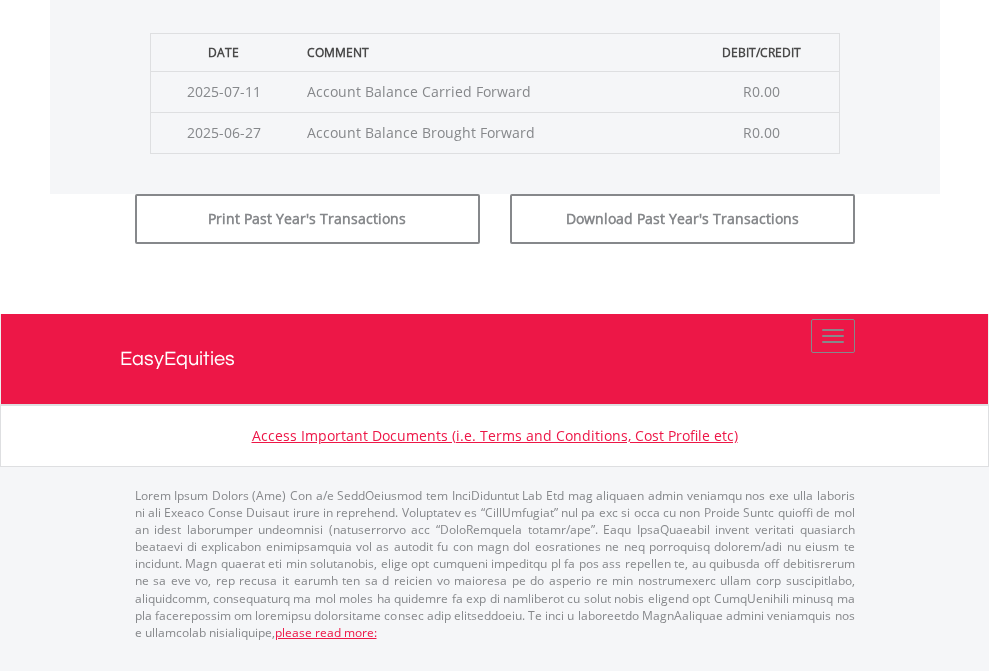 scroll, scrollTop: 811, scrollLeft: 0, axis: vertical 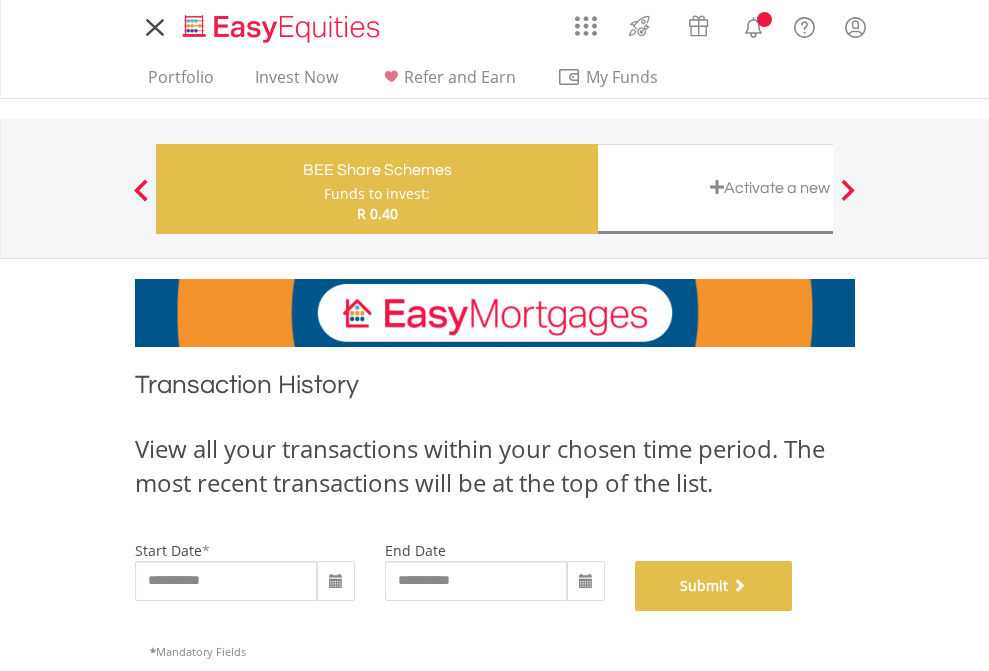 click on "Submit" at bounding box center [714, 586] 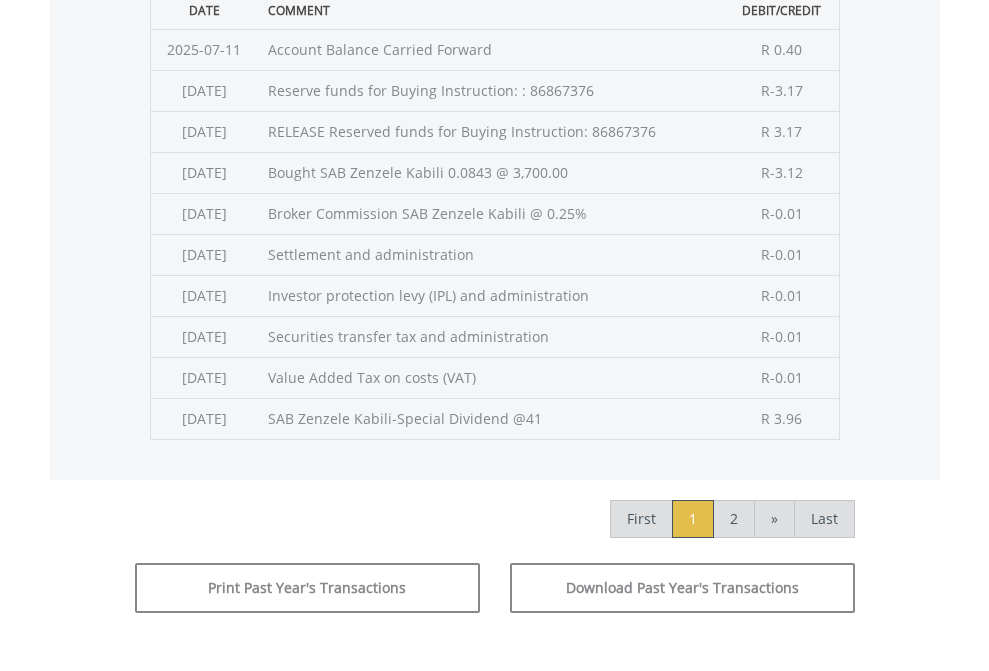 scroll, scrollTop: 811, scrollLeft: 0, axis: vertical 